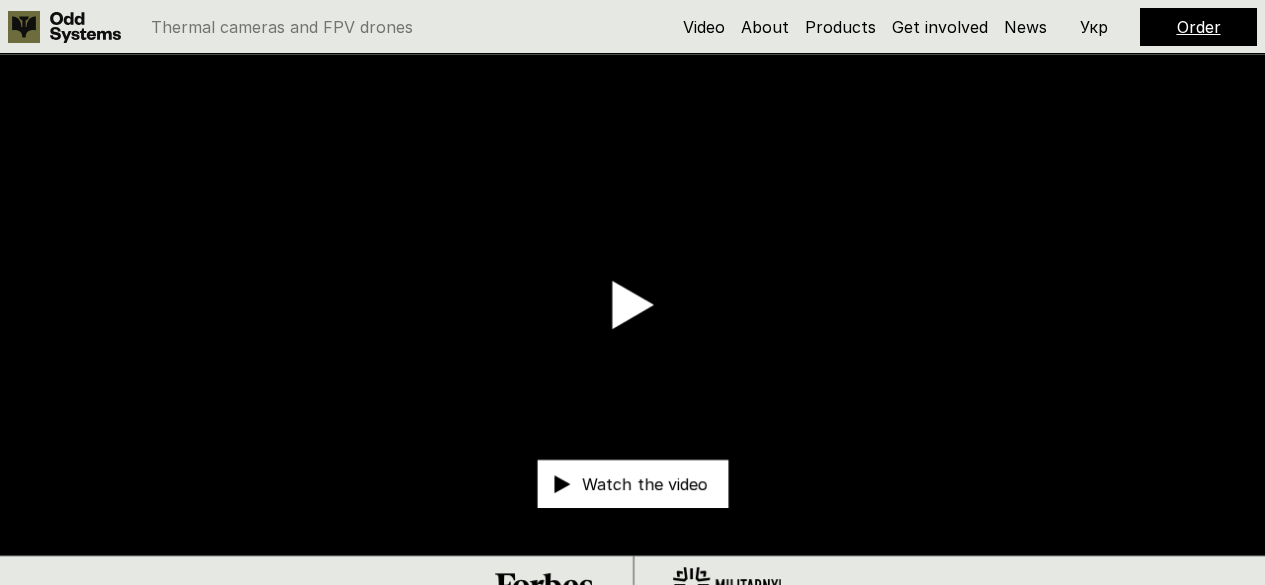 scroll, scrollTop: 0, scrollLeft: 0, axis: both 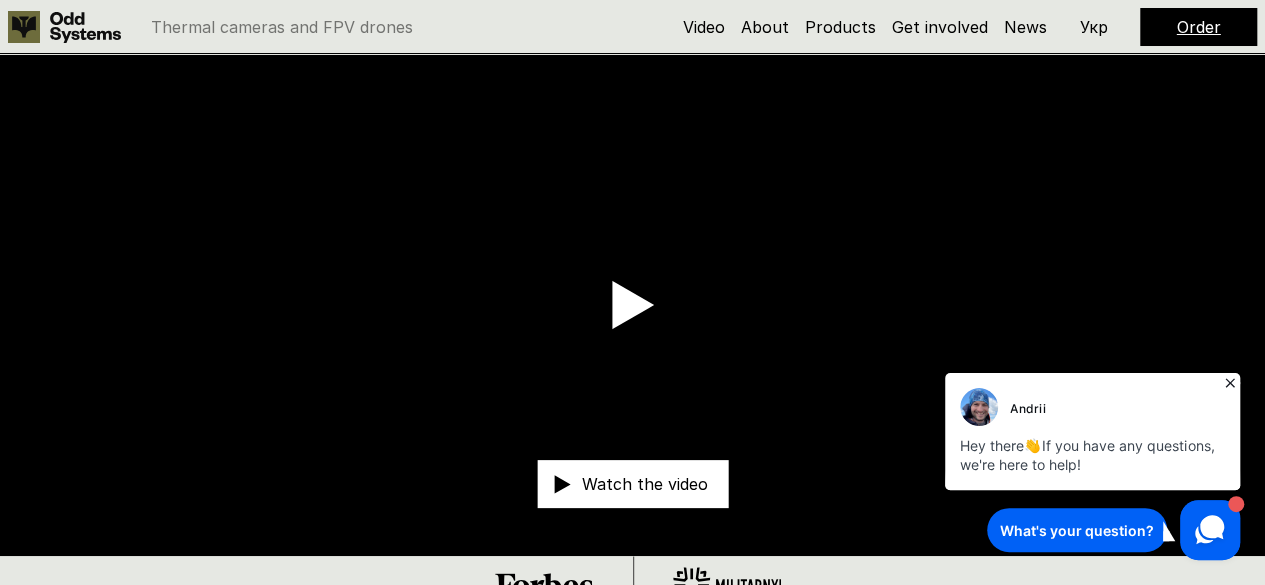 click 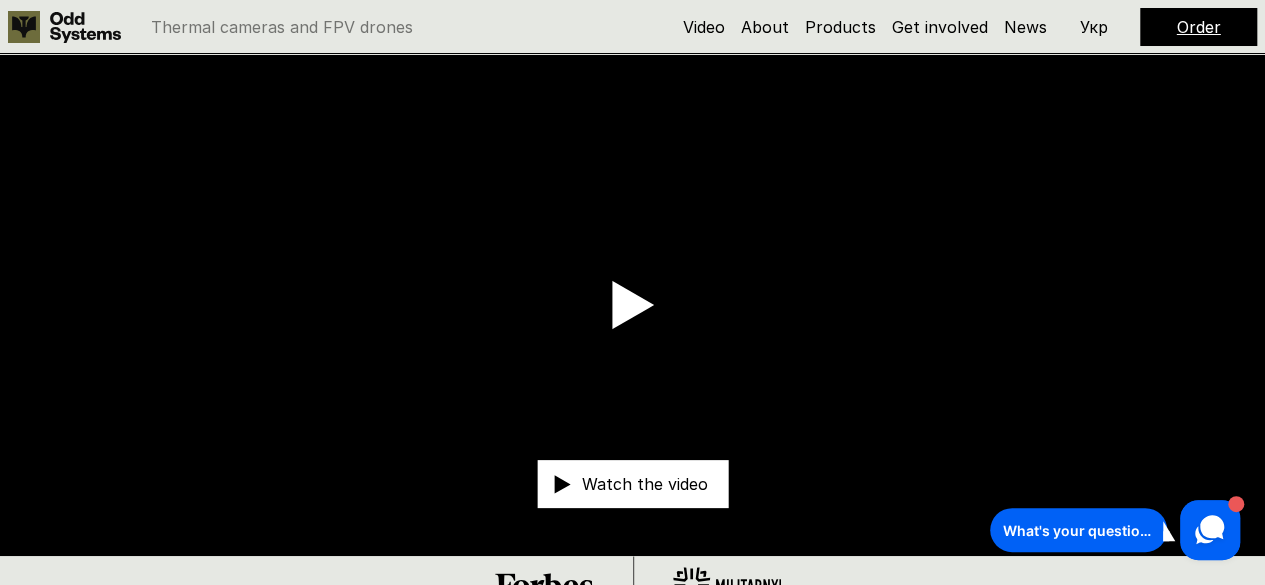 click 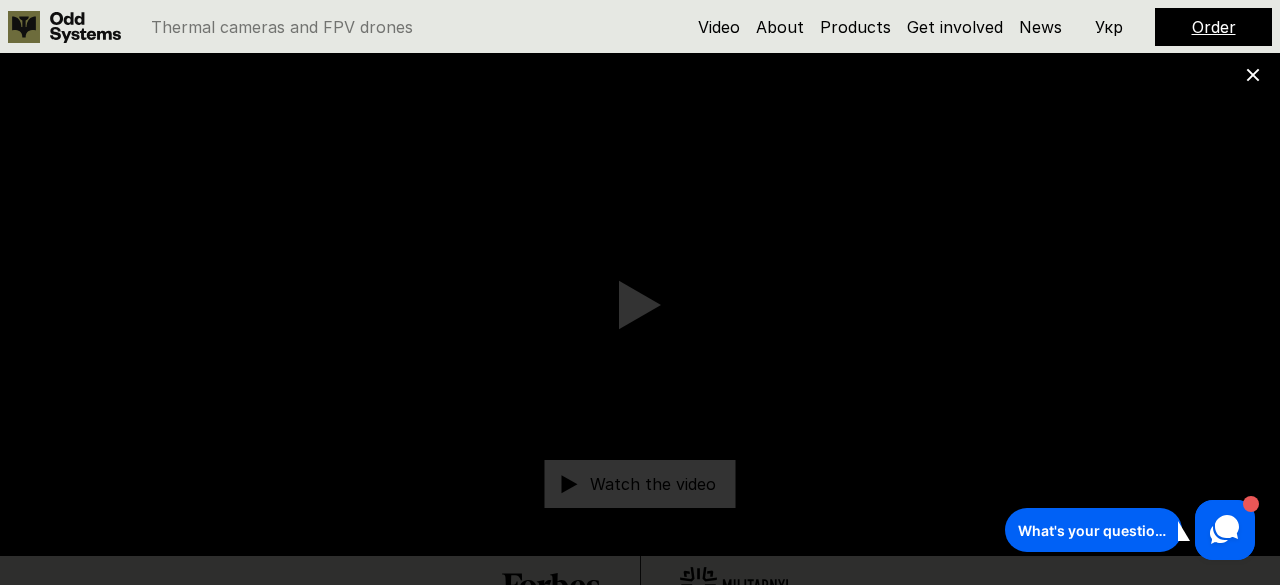 click on "Order" at bounding box center (1214, 27) 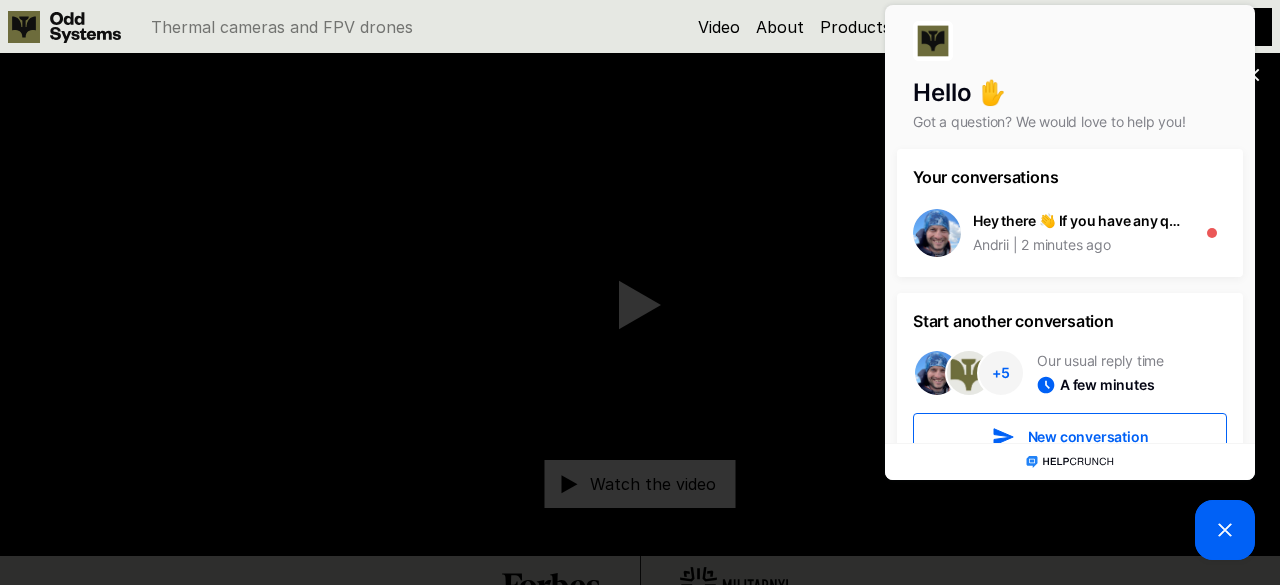 click at bounding box center (640, 292) 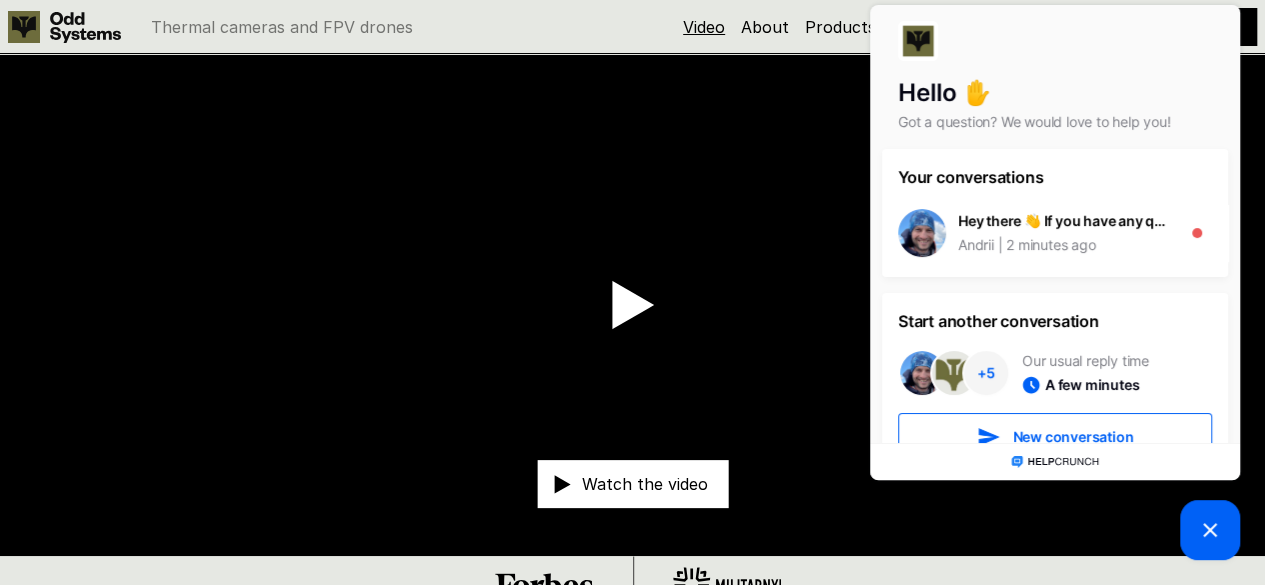 click on "Video" at bounding box center [704, 27] 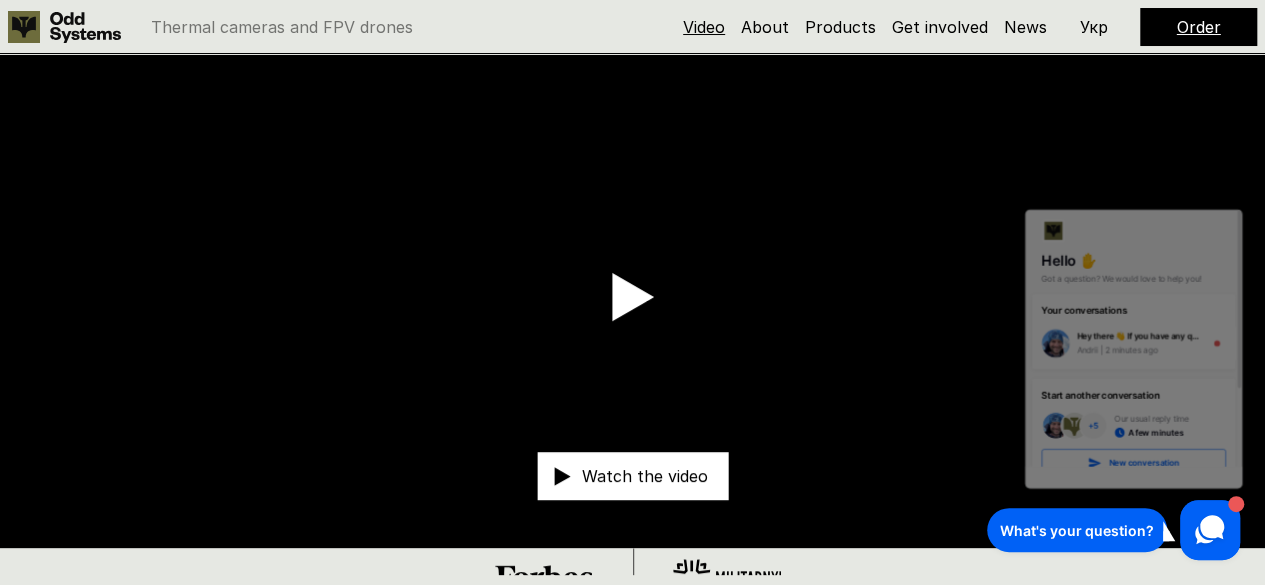 scroll, scrollTop: 54, scrollLeft: 0, axis: vertical 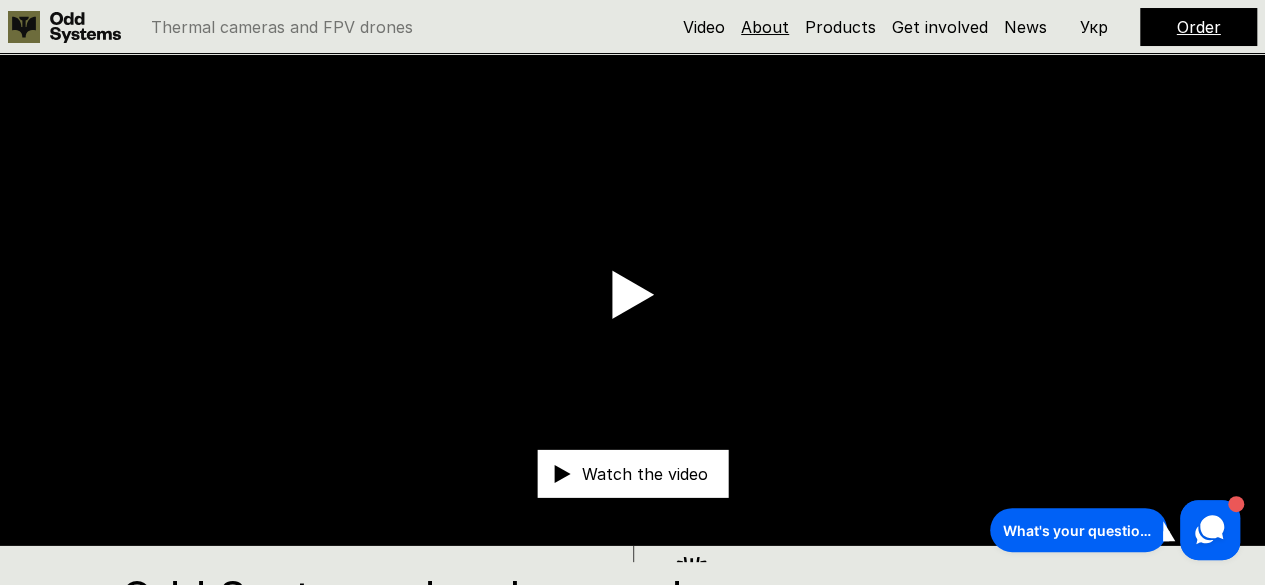 click on "About" at bounding box center [765, 27] 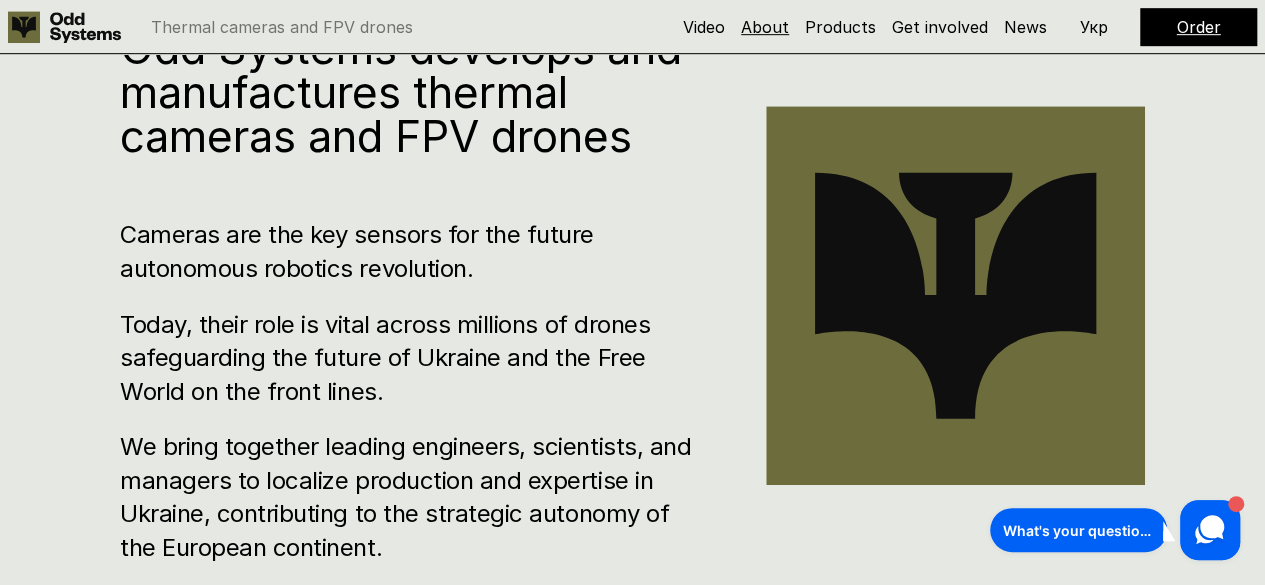 scroll, scrollTop: 616, scrollLeft: 0, axis: vertical 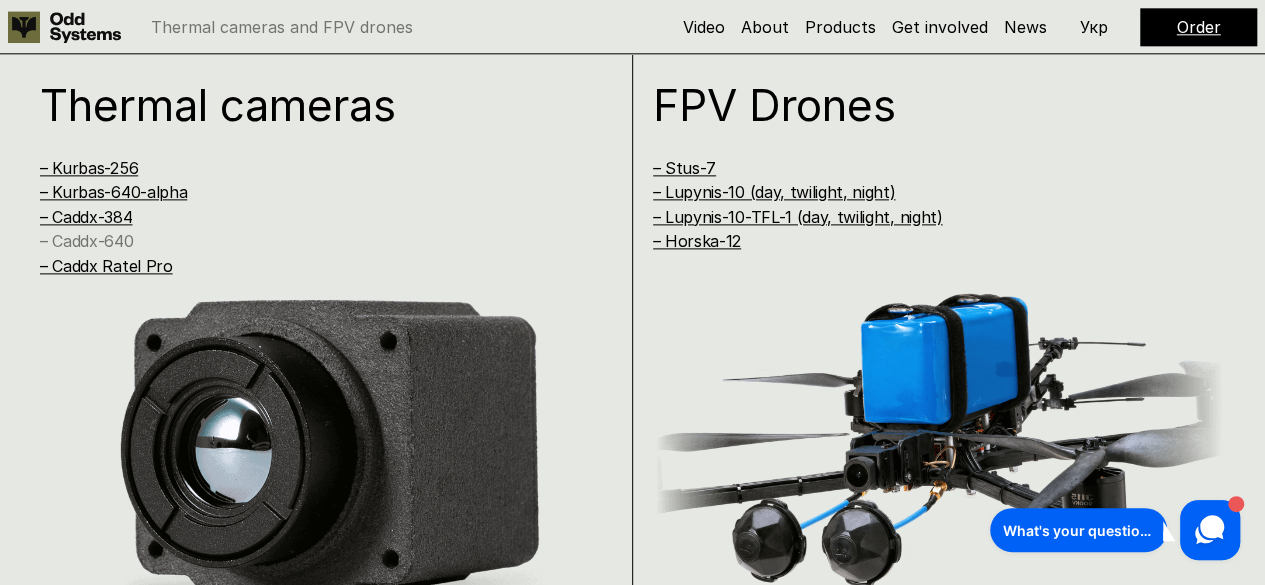 click on "– Caddx-640" at bounding box center (86, 241) 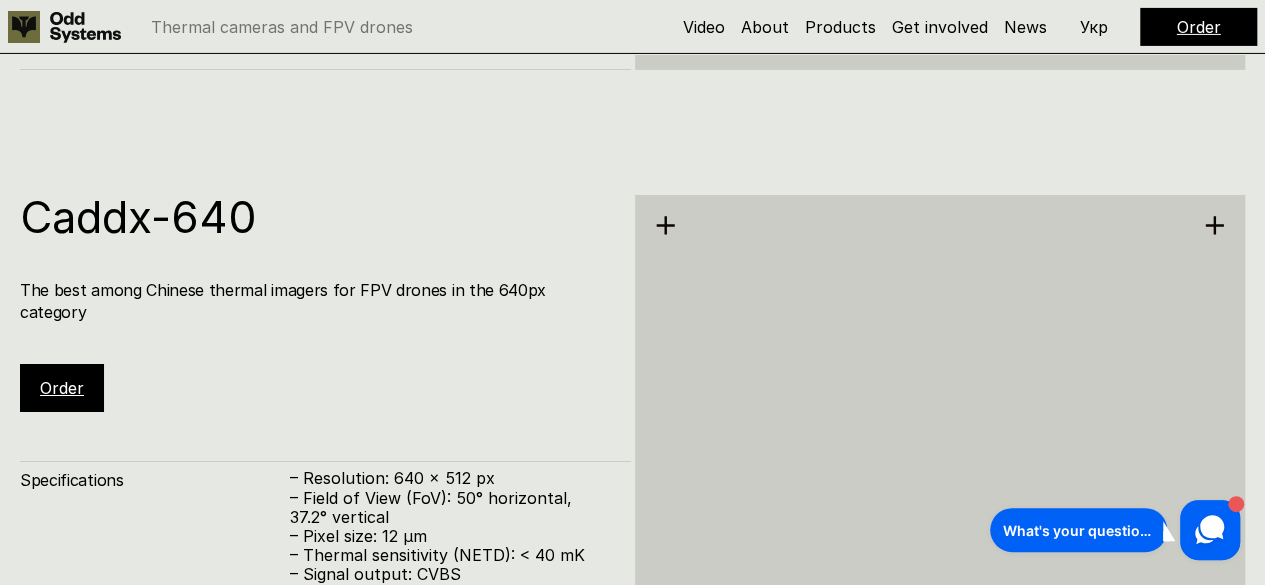 scroll, scrollTop: 3542, scrollLeft: 0, axis: vertical 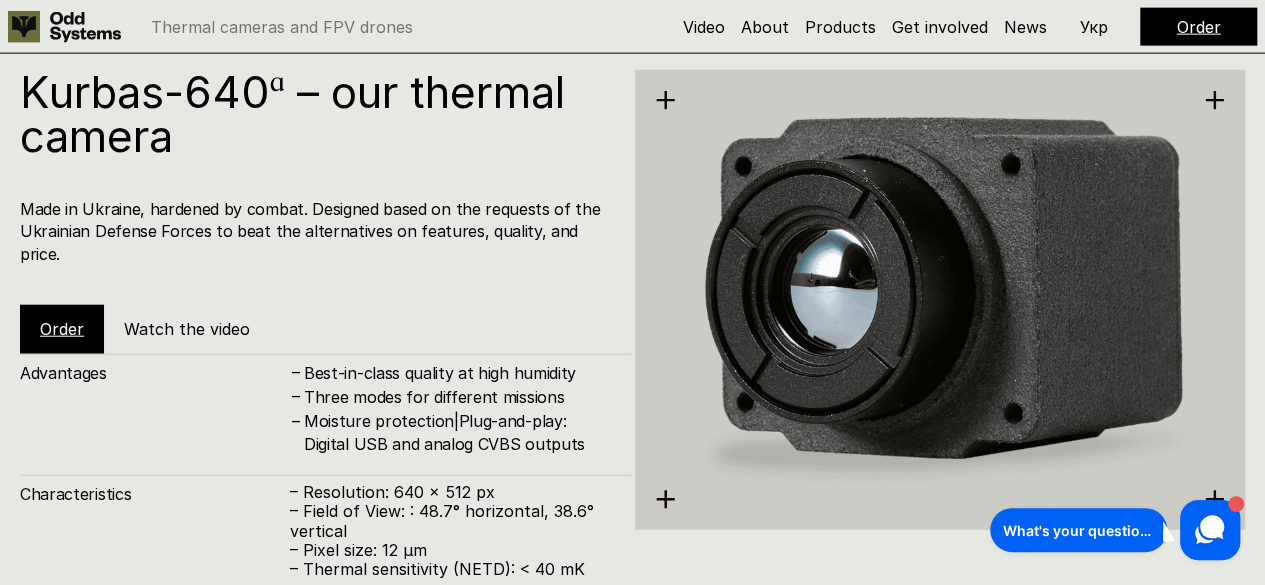 click at bounding box center [940, 299] 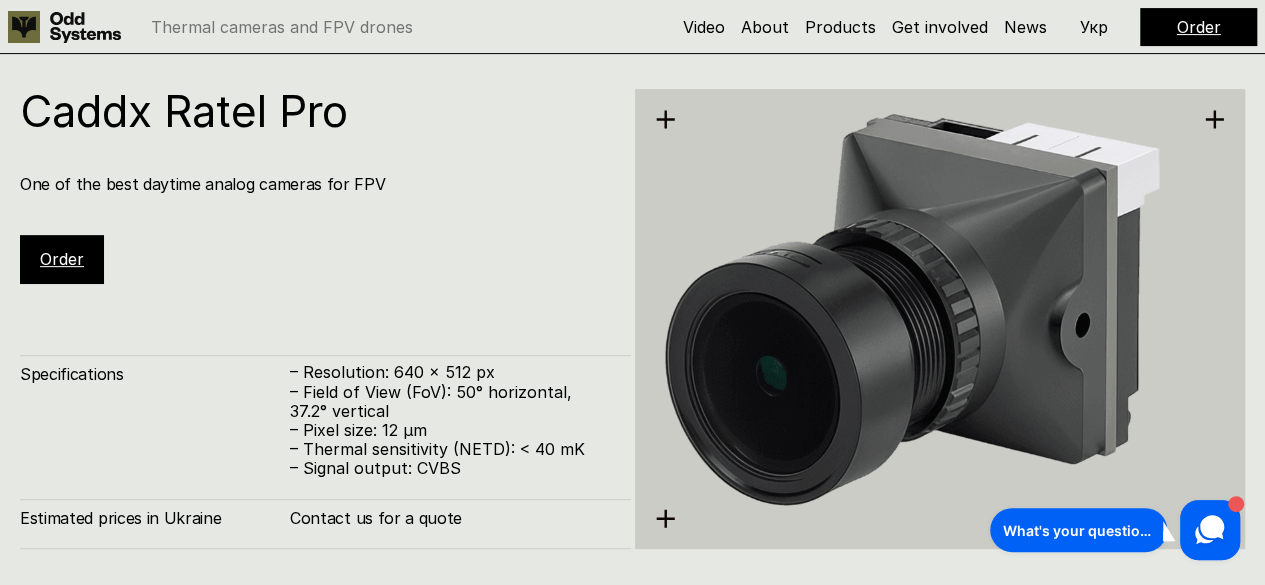 scroll, scrollTop: 4080, scrollLeft: 0, axis: vertical 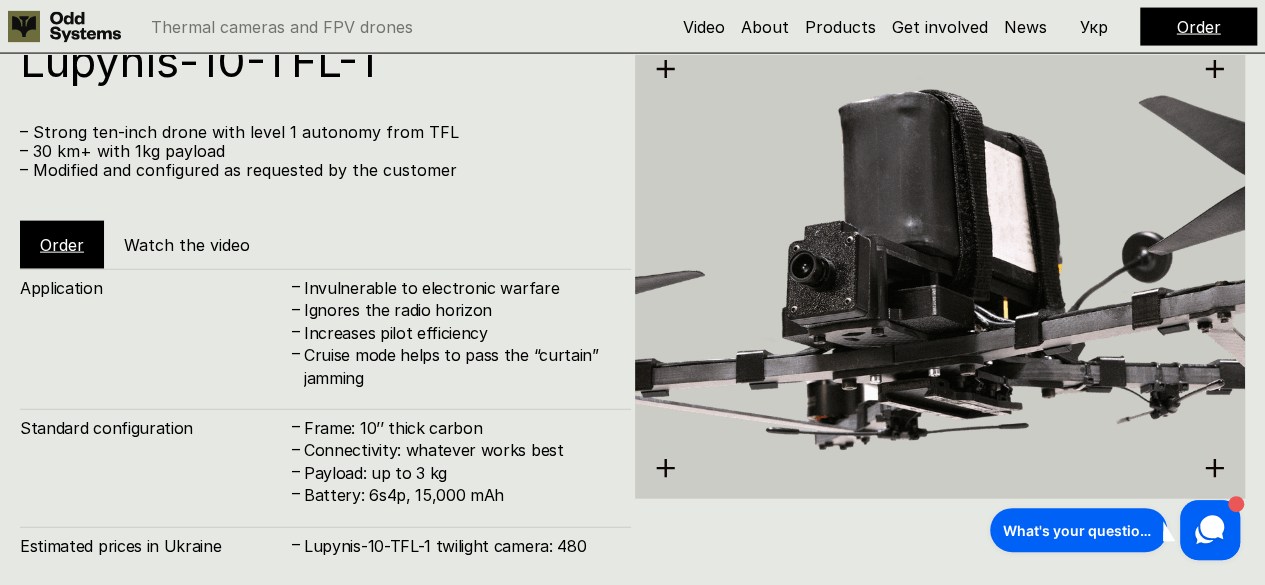 click on "Watch the video" at bounding box center [187, 245] 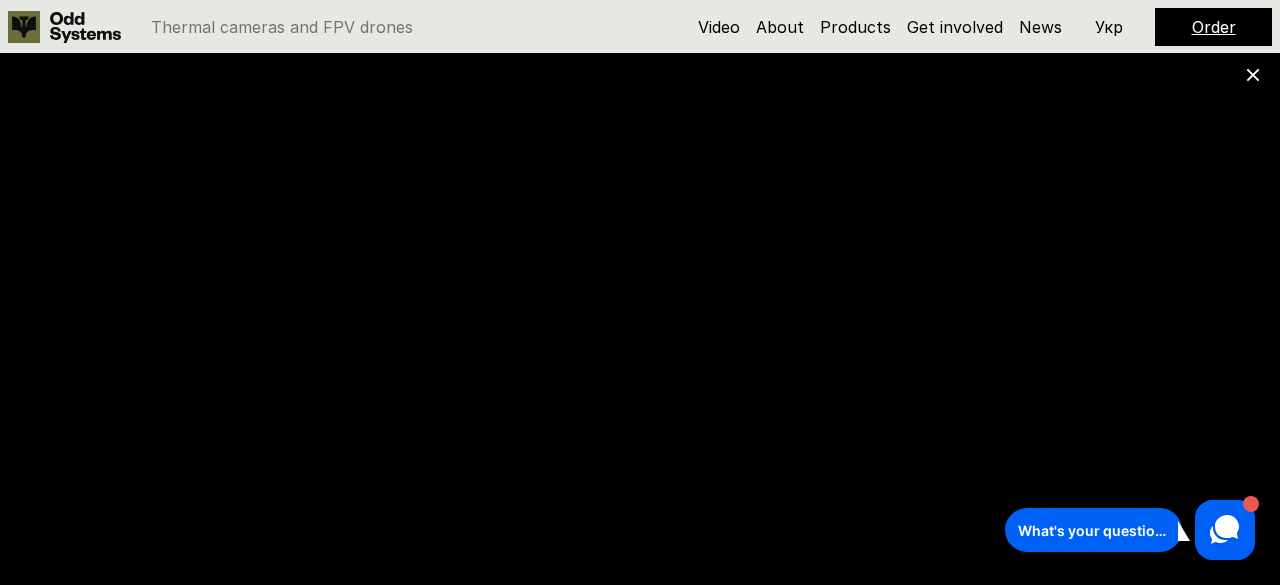 click 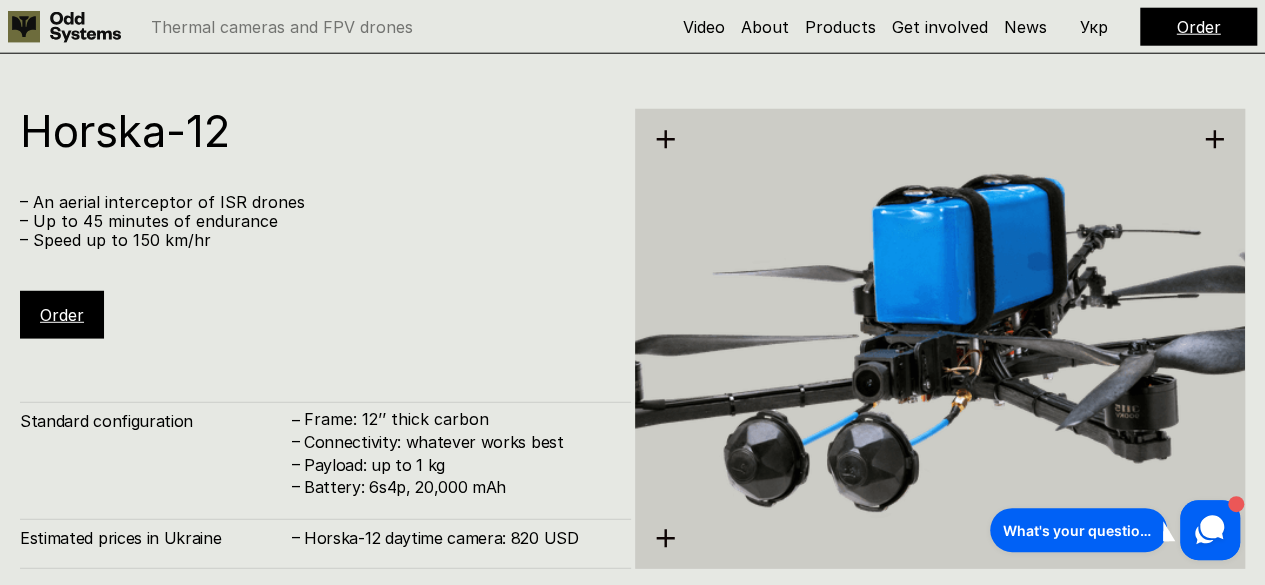 scroll, scrollTop: 6456, scrollLeft: 0, axis: vertical 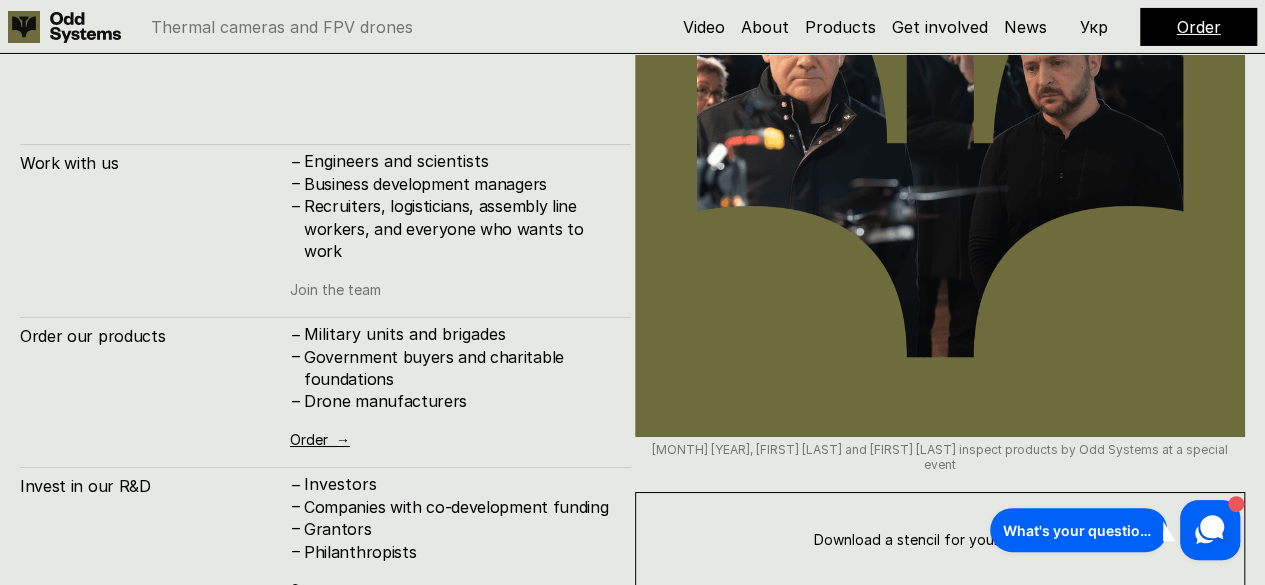 click on "Join the team" at bounding box center [335, 289] 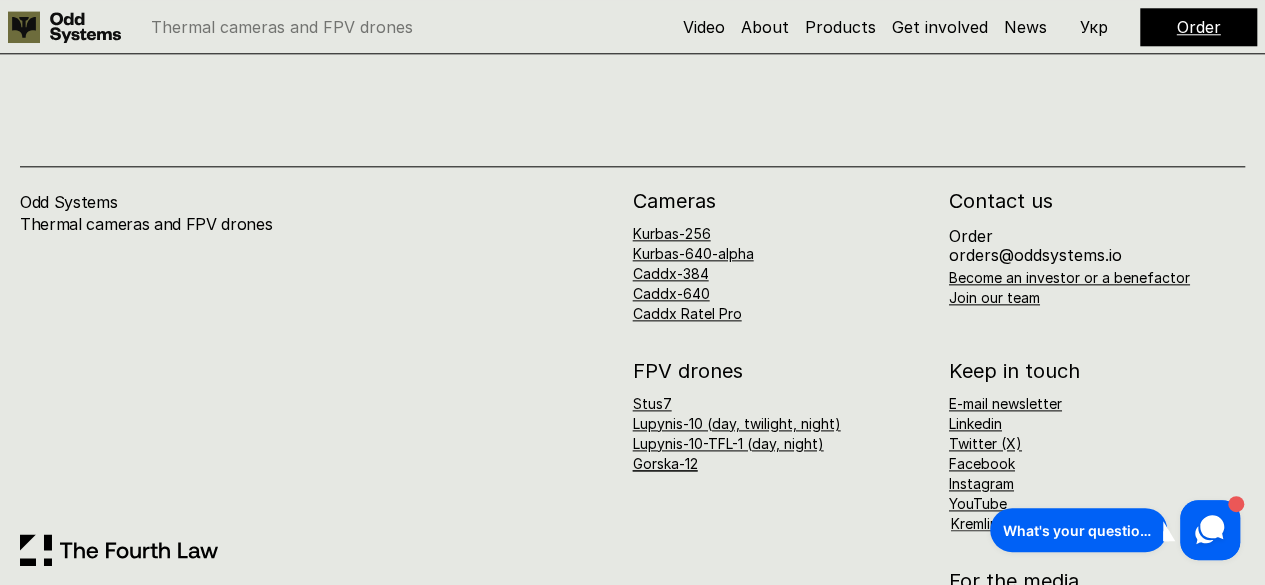 scroll, scrollTop: 8732, scrollLeft: 0, axis: vertical 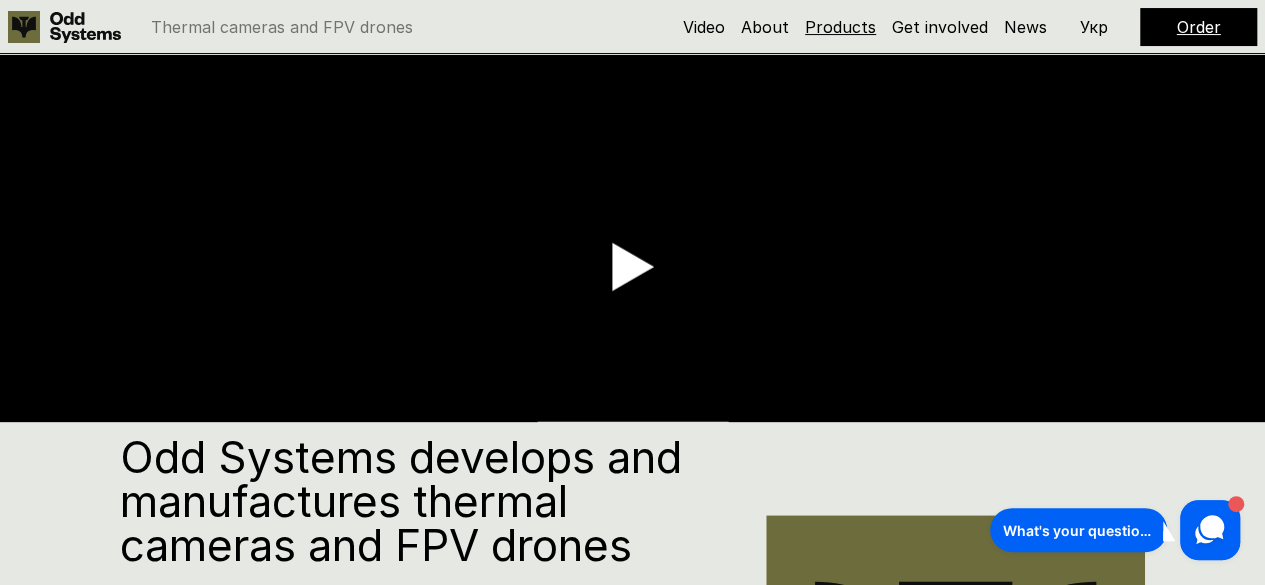 click on "Products" at bounding box center [840, 27] 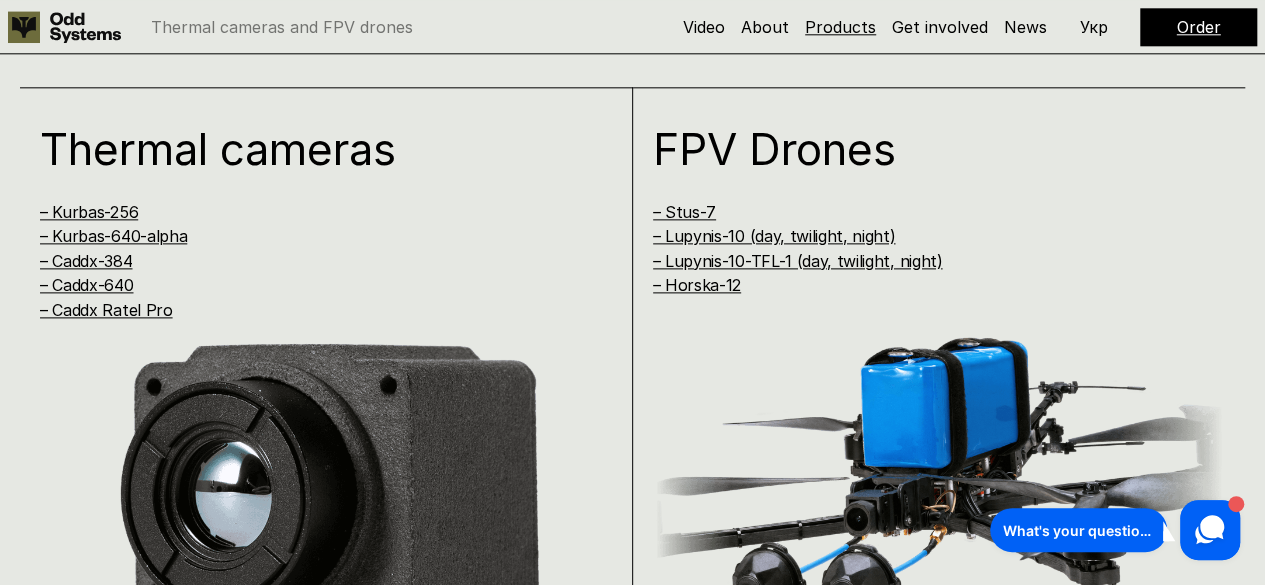 scroll, scrollTop: 1201, scrollLeft: 0, axis: vertical 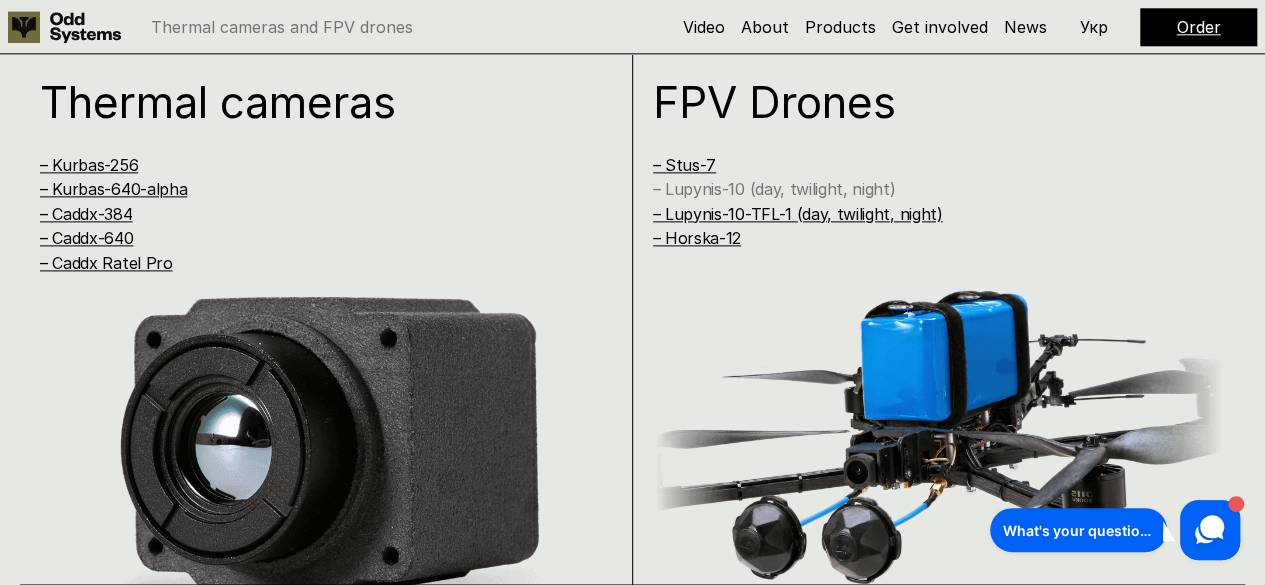 click on "– Lupynis-10 (day, twilight, night)" at bounding box center [774, 189] 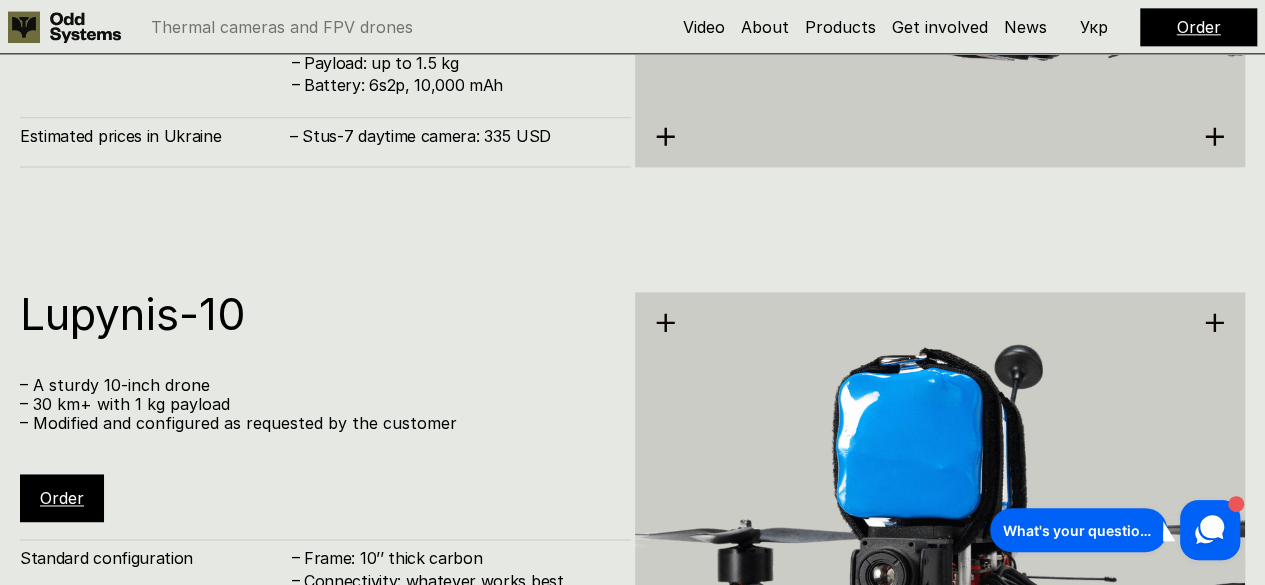 scroll, scrollTop: 5298, scrollLeft: 0, axis: vertical 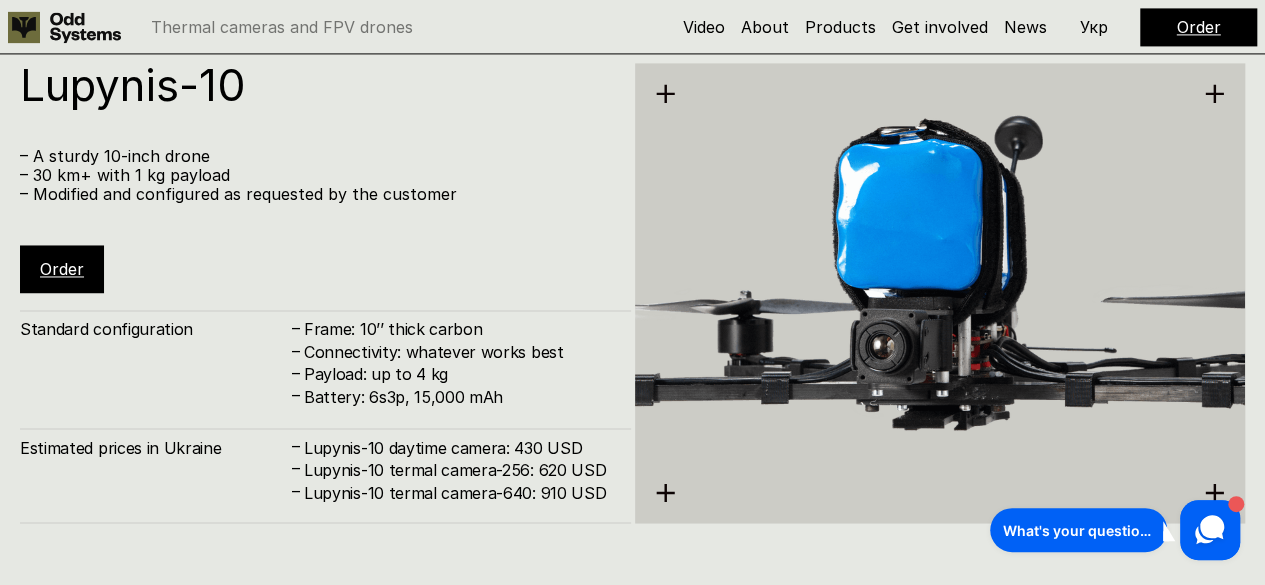 click at bounding box center (940, 292) 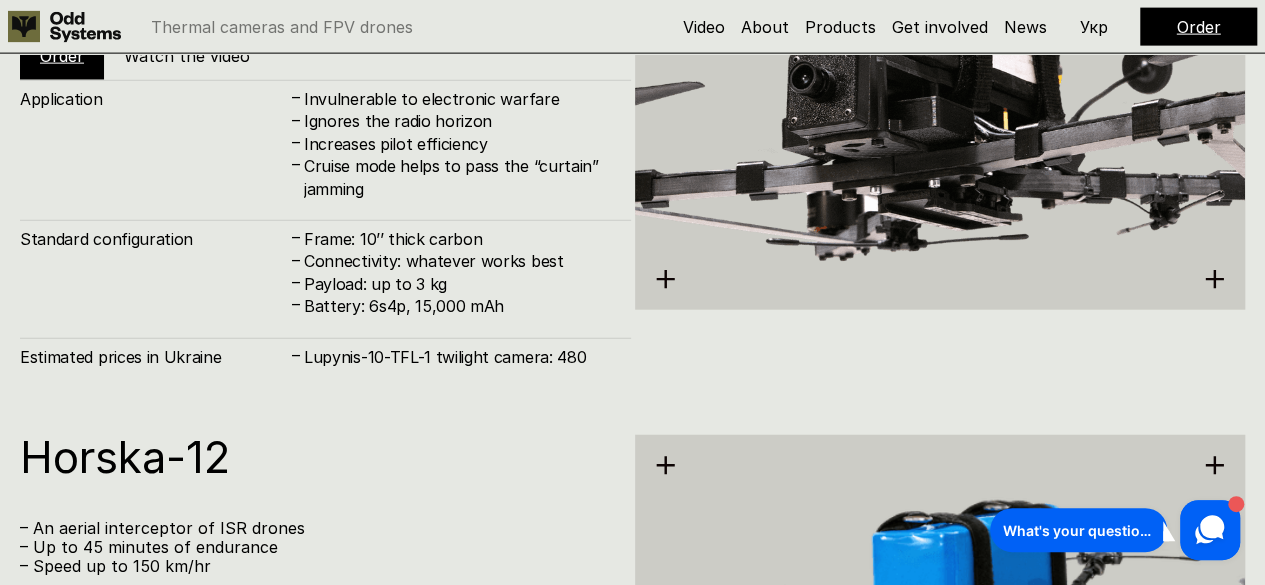 scroll, scrollTop: 6017, scrollLeft: 0, axis: vertical 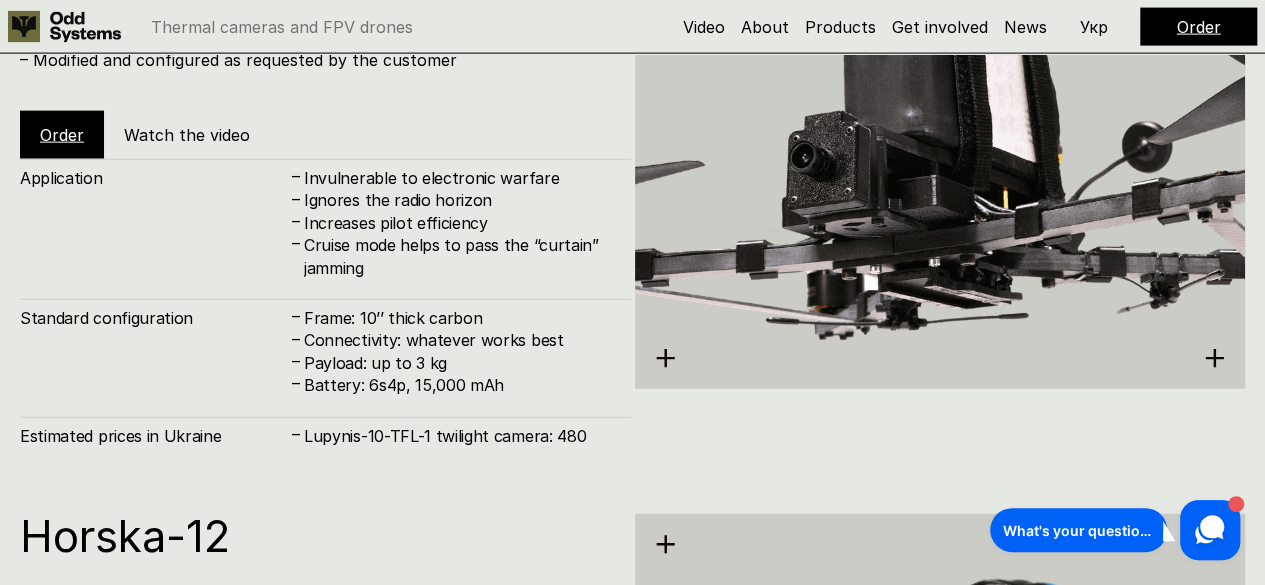 click on "Укр" at bounding box center [1094, 27] 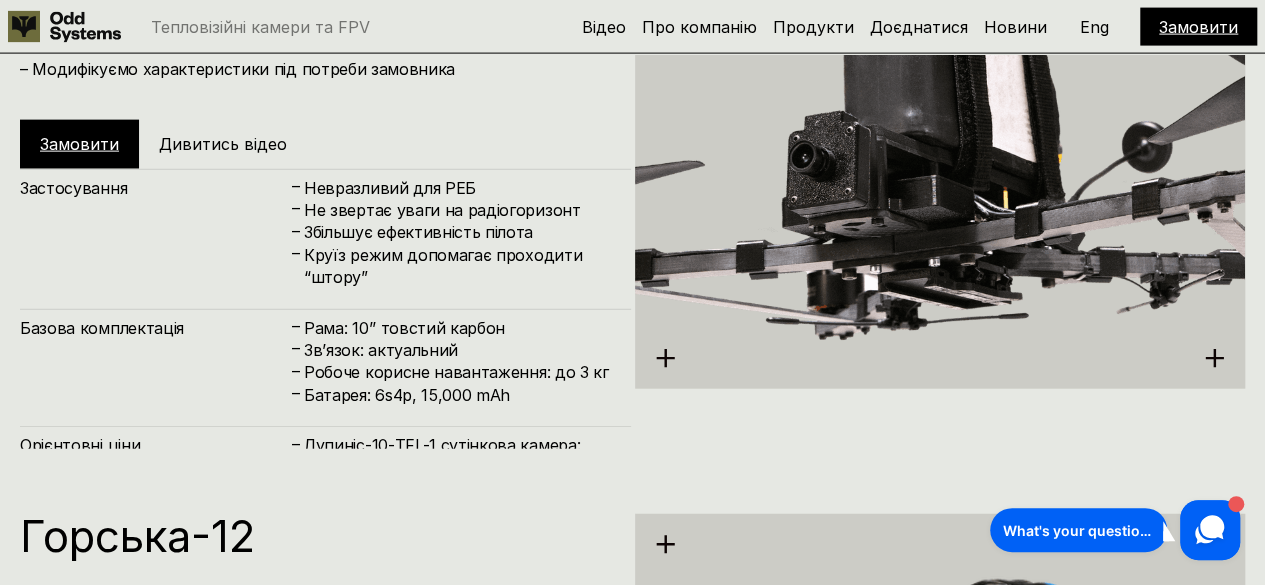 click on "Eng" at bounding box center (1094, 27) 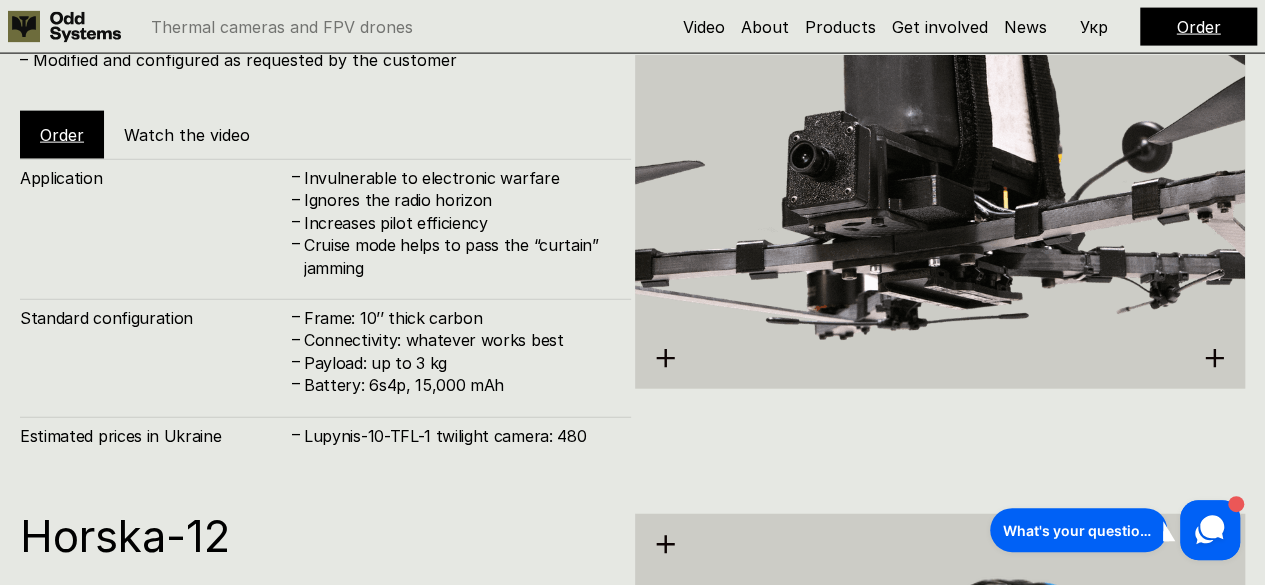 click on "Укр" at bounding box center [1094, 27] 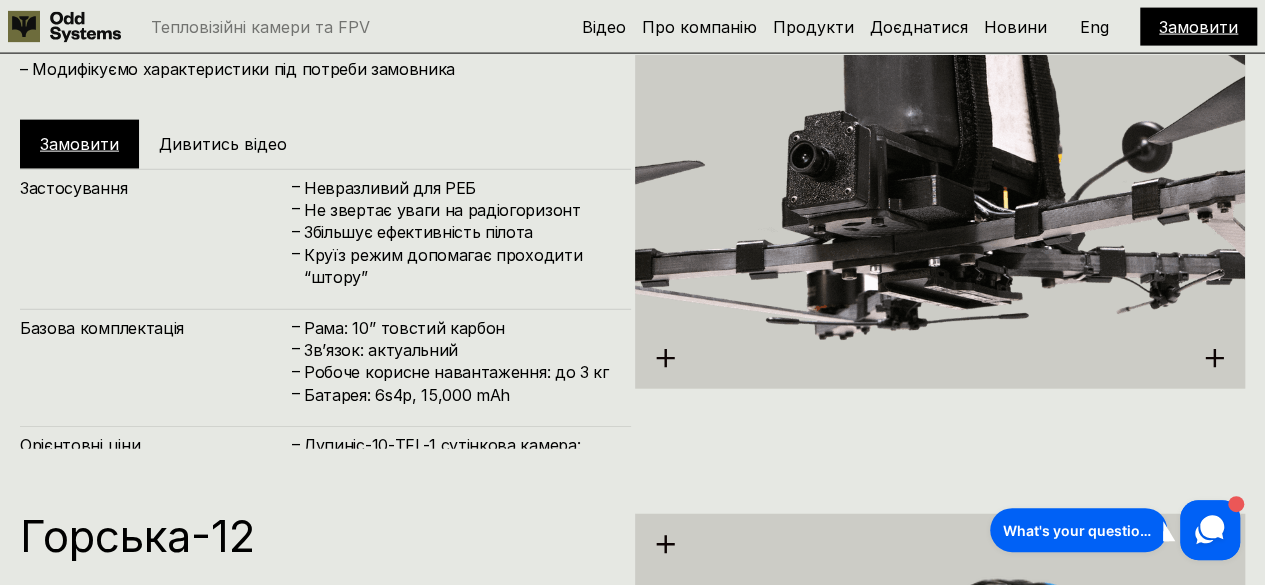 click on "Eng" at bounding box center (1094, 27) 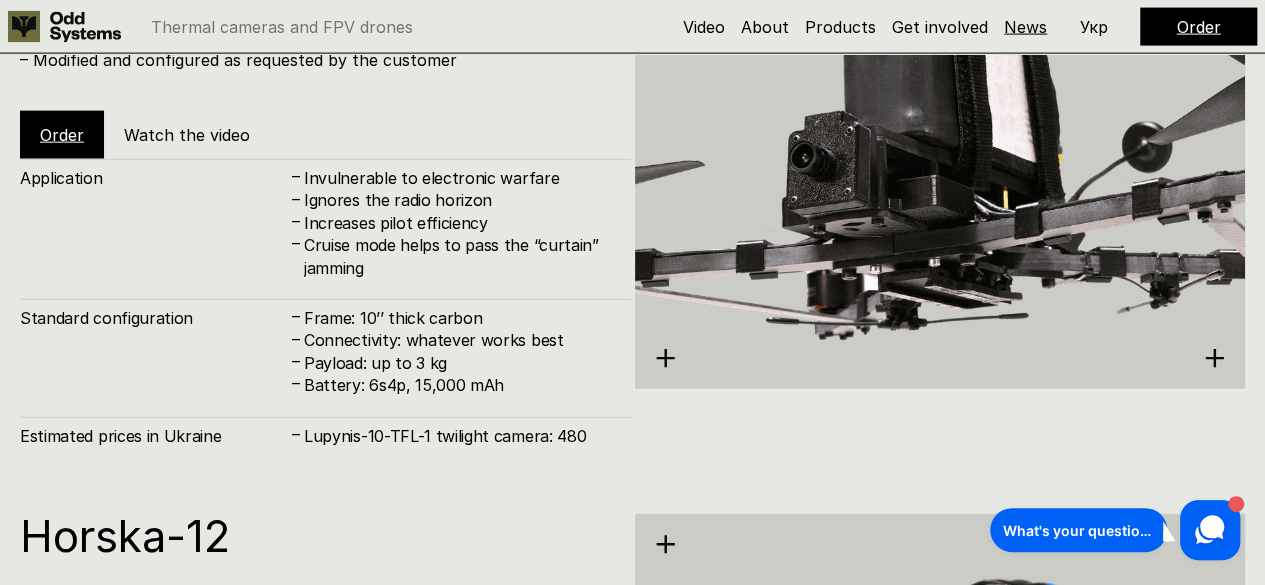 click on "News" at bounding box center (1025, 27) 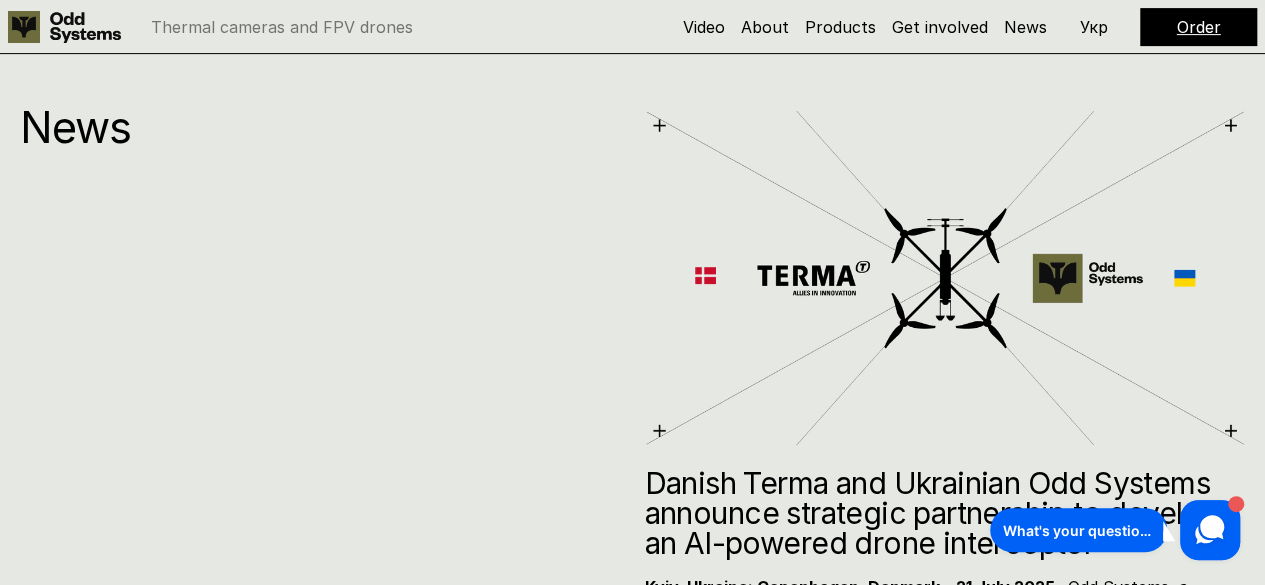 scroll, scrollTop: 7967, scrollLeft: 0, axis: vertical 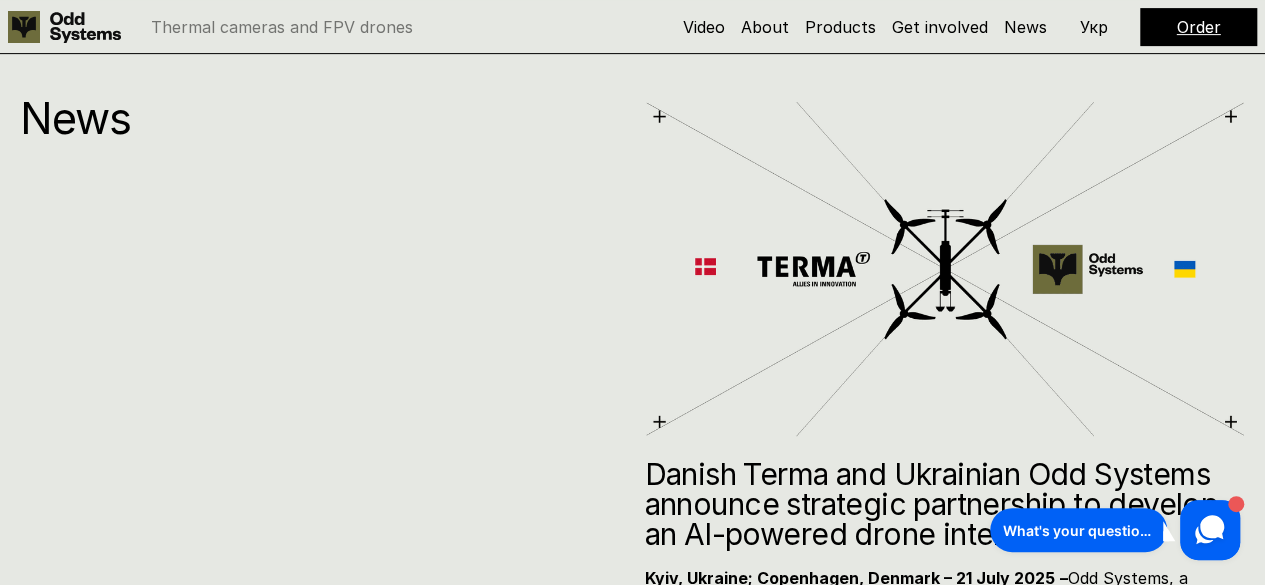 click on "Get involved" at bounding box center (940, 27) 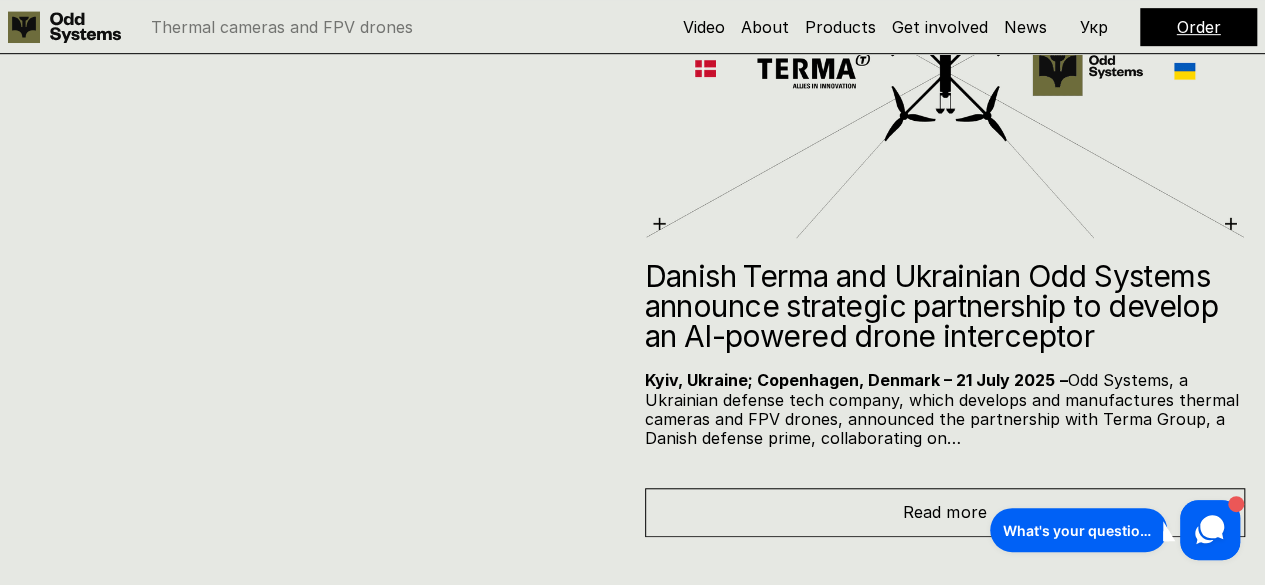 scroll, scrollTop: 8256, scrollLeft: 0, axis: vertical 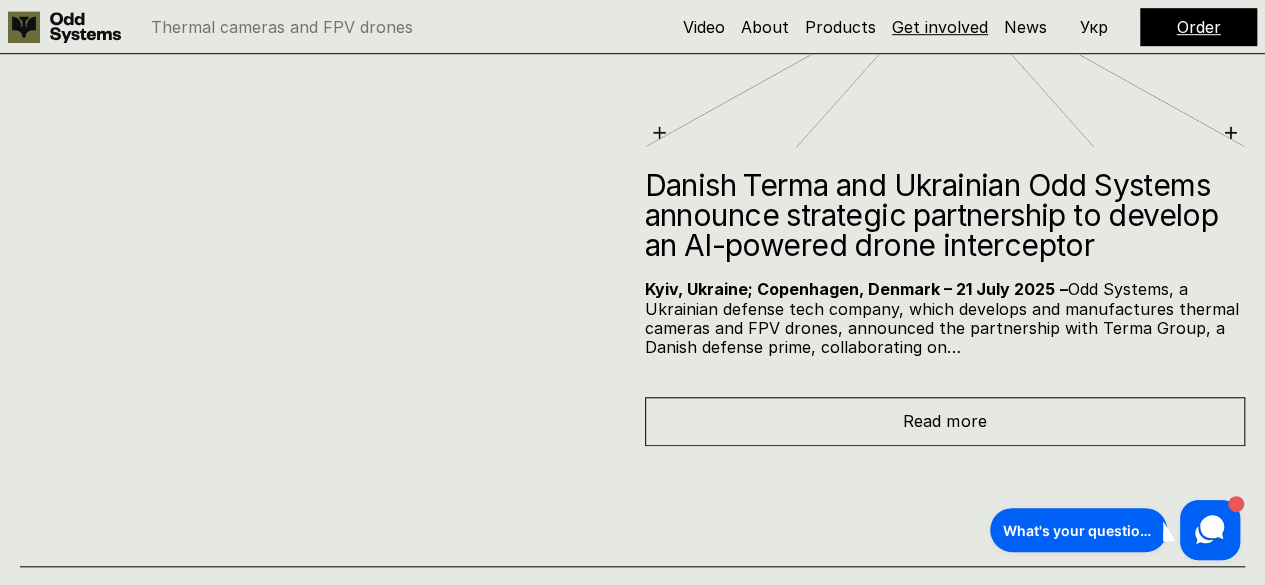 click on "Get involved" at bounding box center (940, 27) 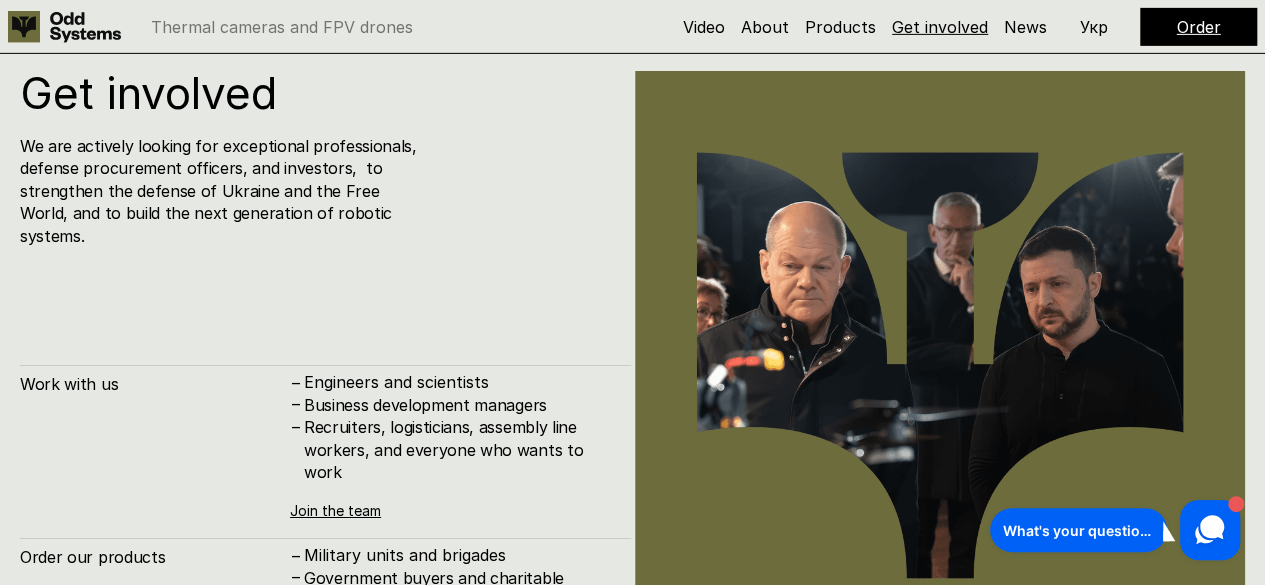 scroll, scrollTop: 7054, scrollLeft: 0, axis: vertical 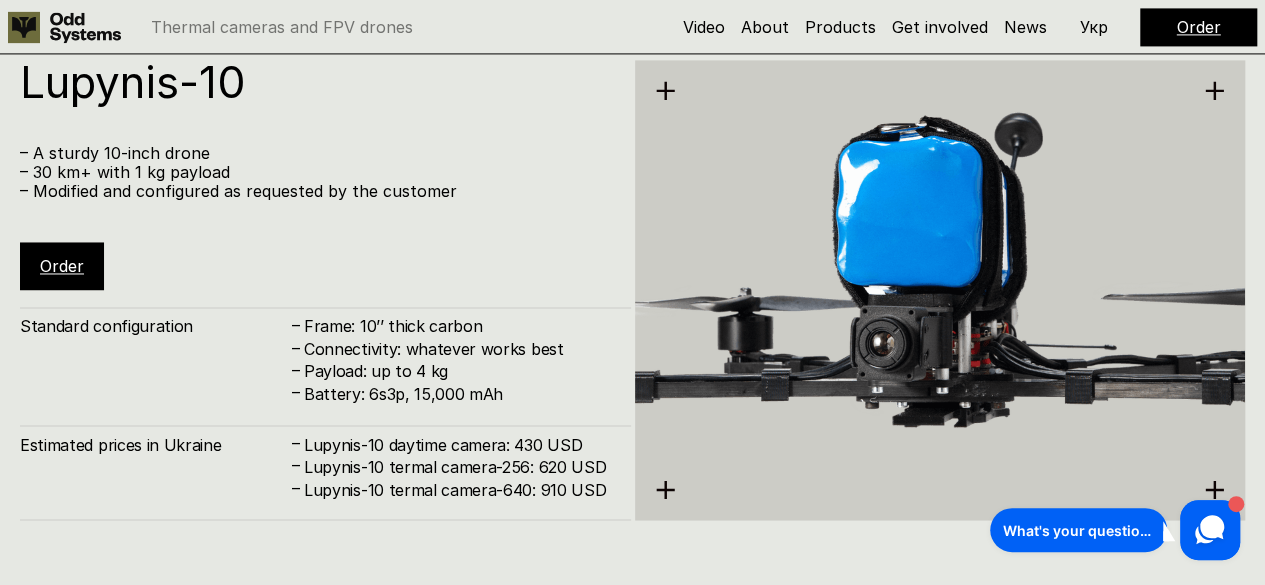 click at bounding box center (940, 289) 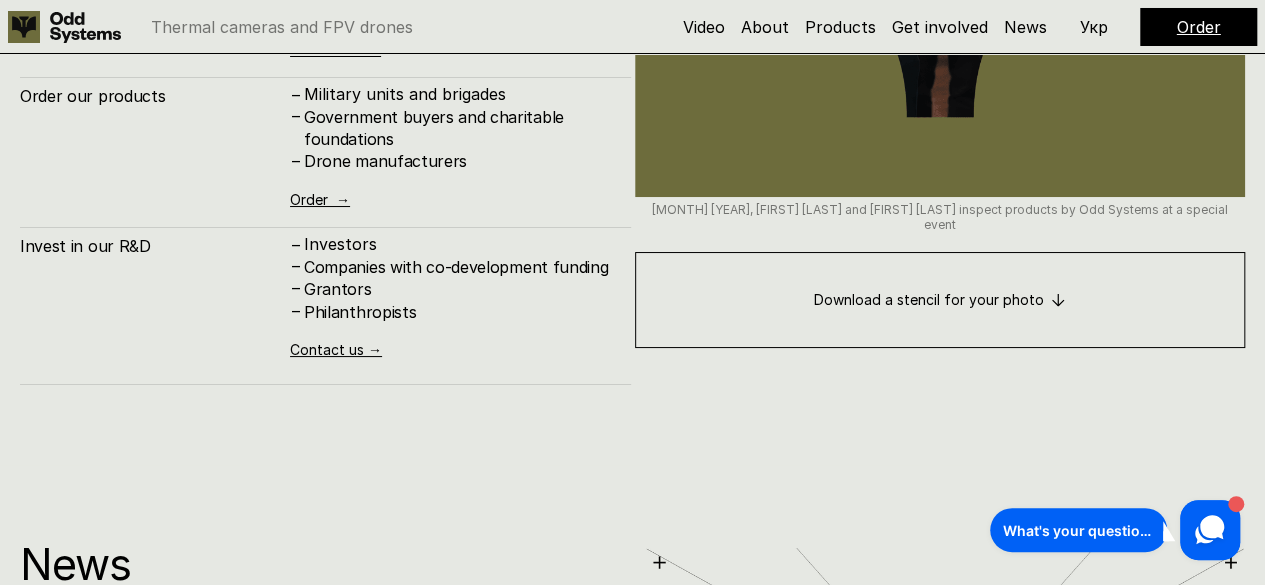 scroll, scrollTop: 7544, scrollLeft: 0, axis: vertical 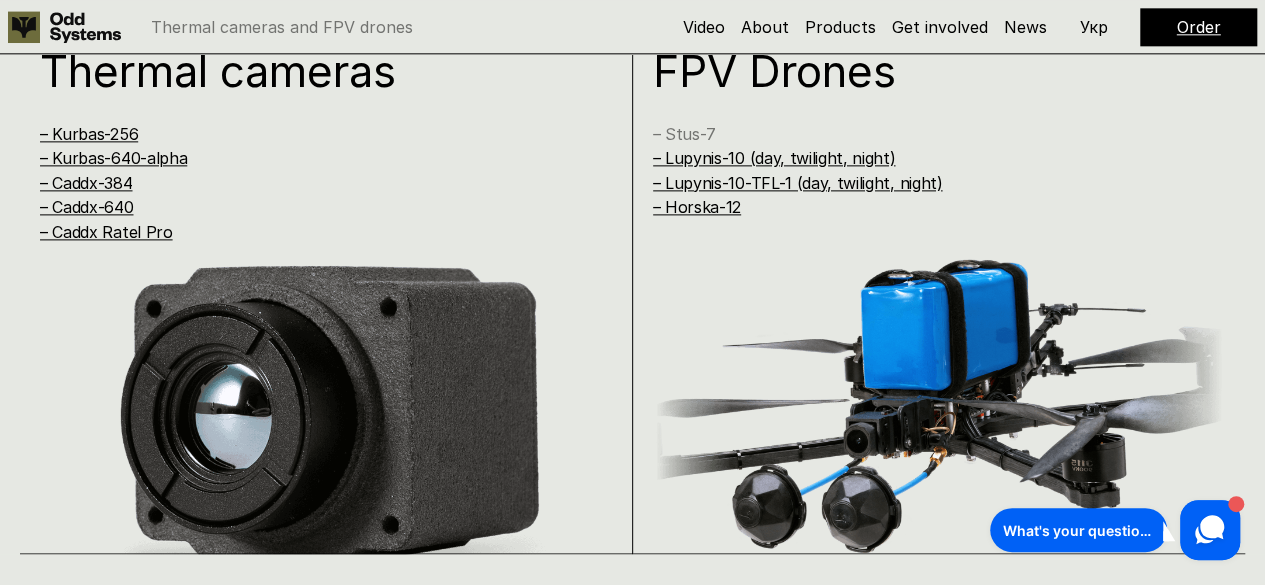 click on "– Stus-7" at bounding box center (684, 134) 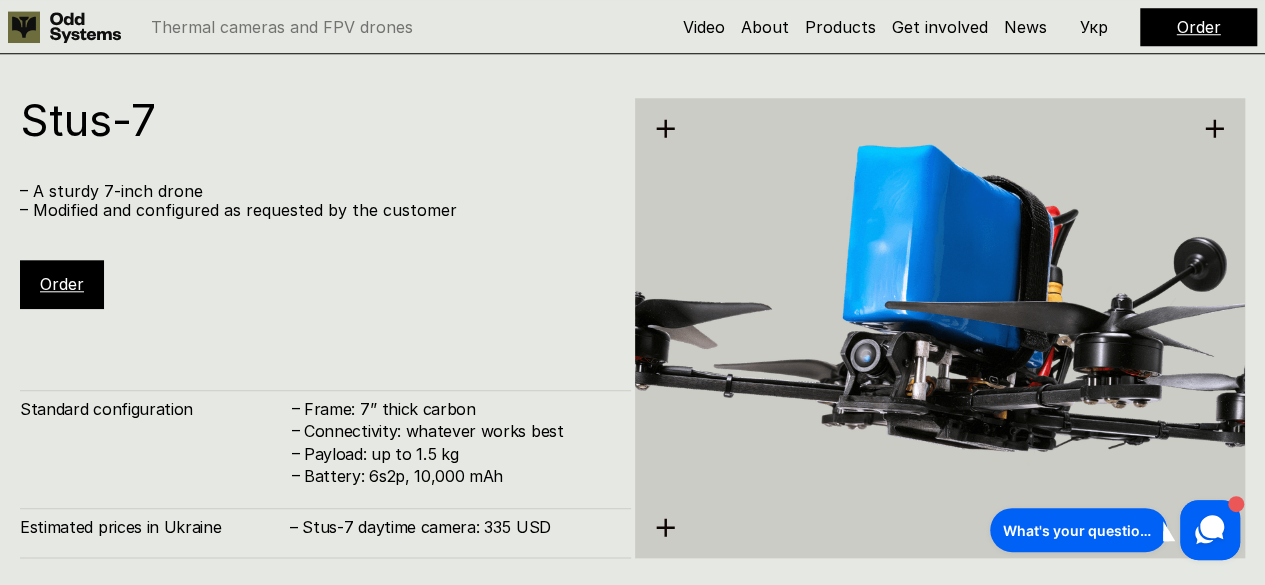 scroll, scrollTop: 4713, scrollLeft: 0, axis: vertical 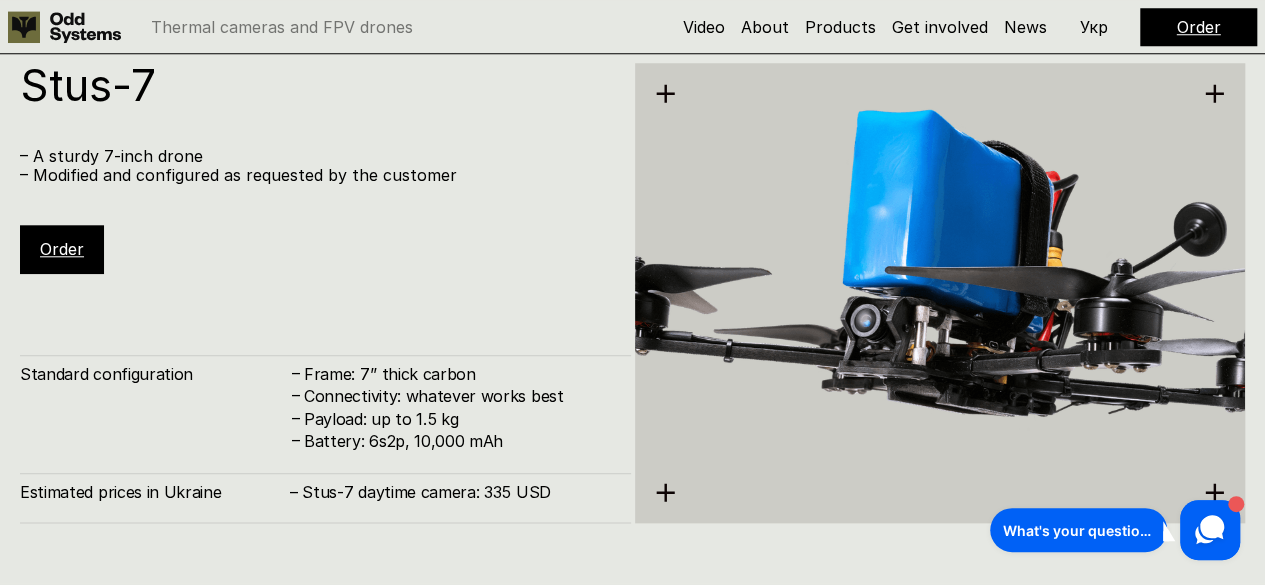 click on "– Modified and configured as requested by the customer" at bounding box center (315, 175) 